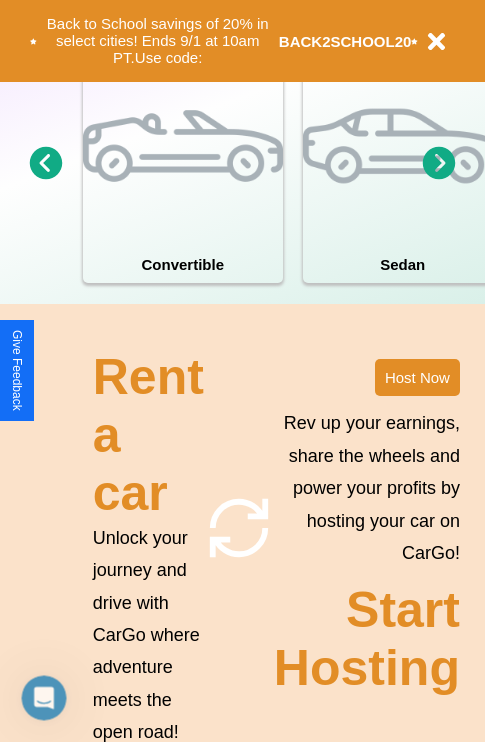 scroll, scrollTop: 1558, scrollLeft: 0, axis: vertical 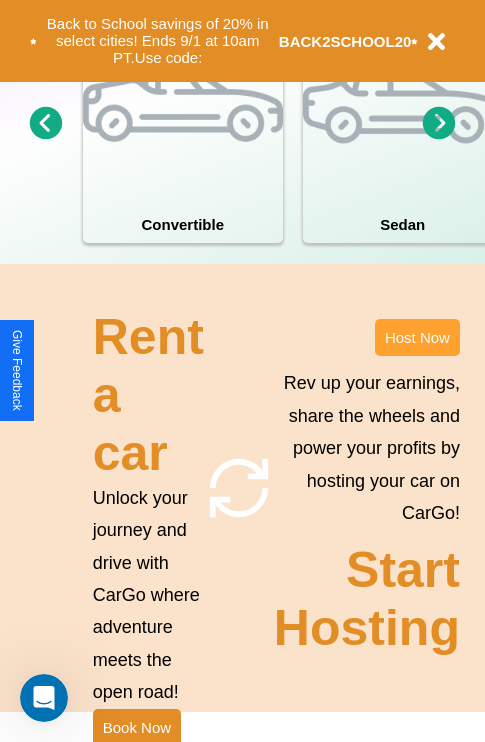 click on "Host Now" at bounding box center [417, 337] 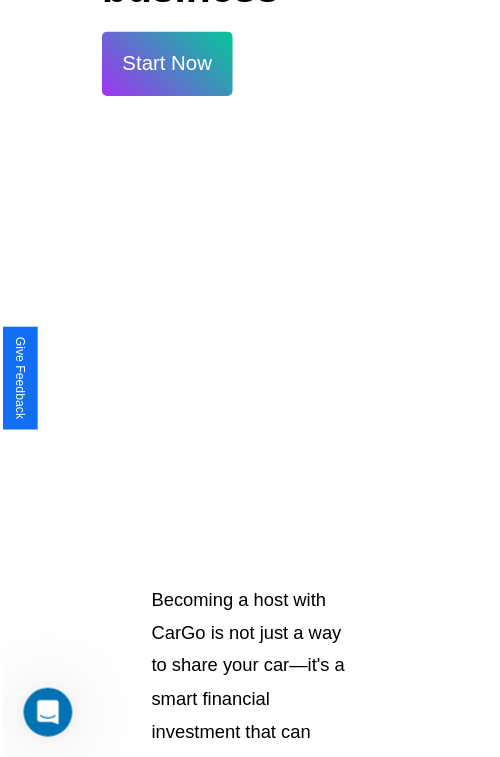 scroll, scrollTop: 35, scrollLeft: 0, axis: vertical 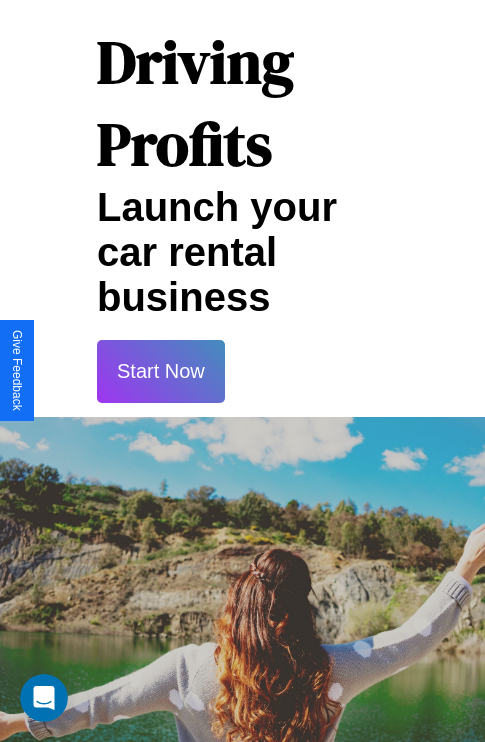 click on "Start Now" at bounding box center [161, 371] 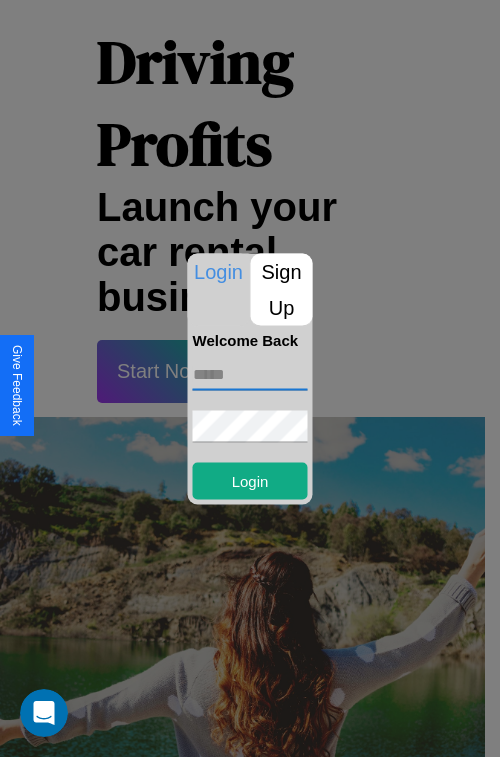 click at bounding box center [250, 374] 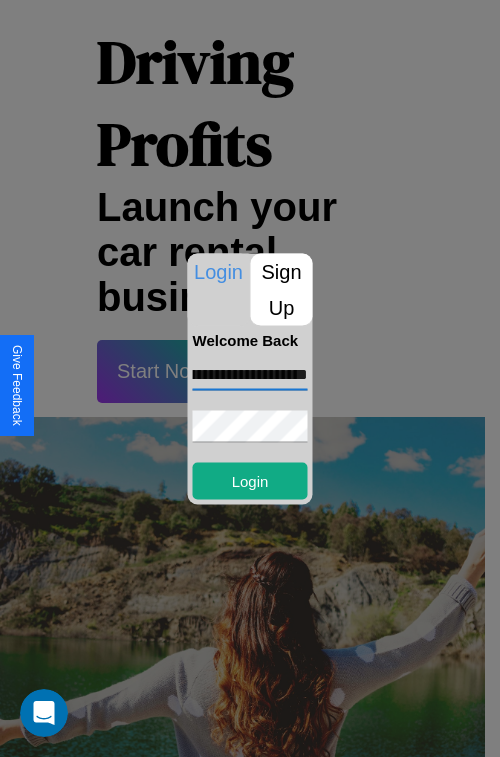 scroll, scrollTop: 0, scrollLeft: 75, axis: horizontal 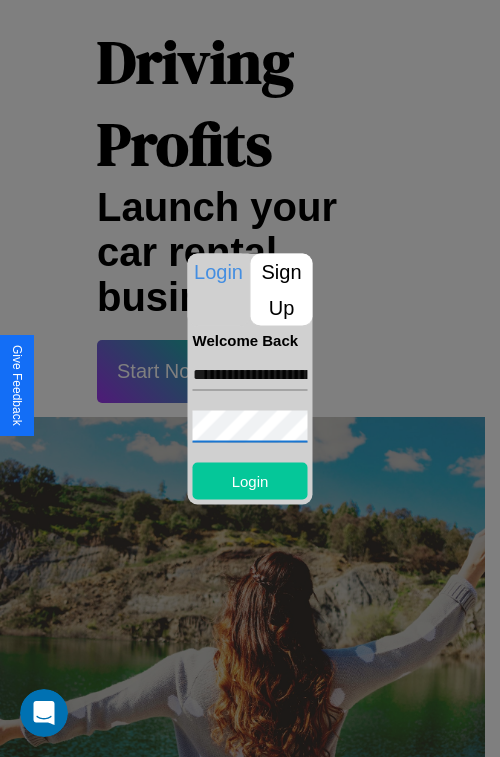 click on "Login" at bounding box center (250, 480) 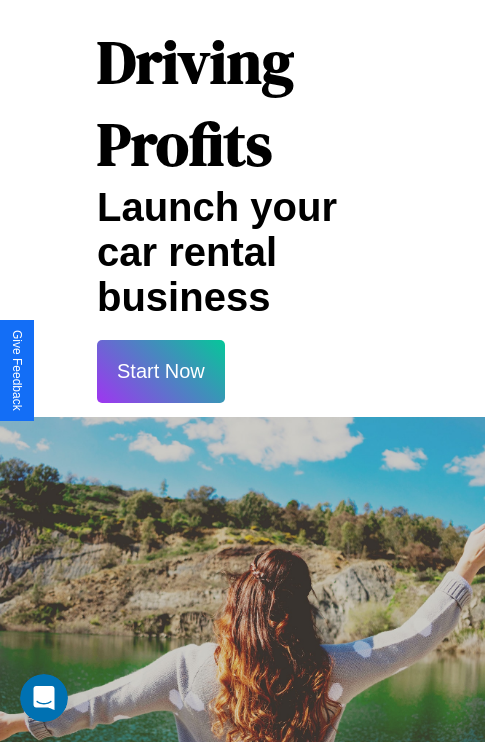 scroll, scrollTop: 37, scrollLeft: 0, axis: vertical 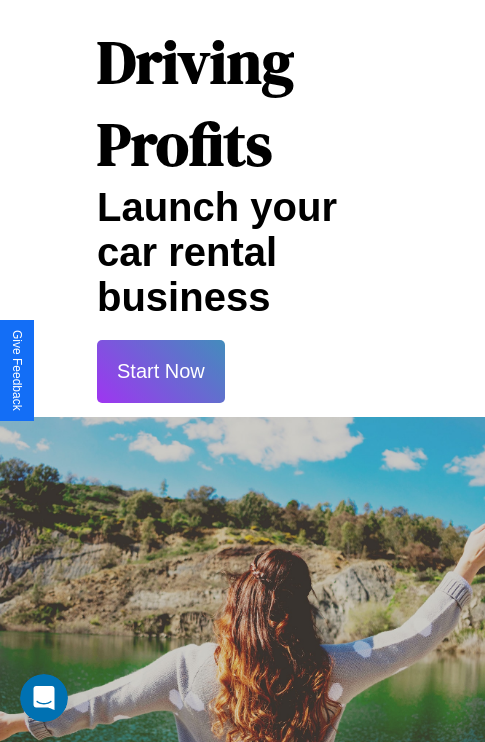 click on "Start Now" at bounding box center [161, 371] 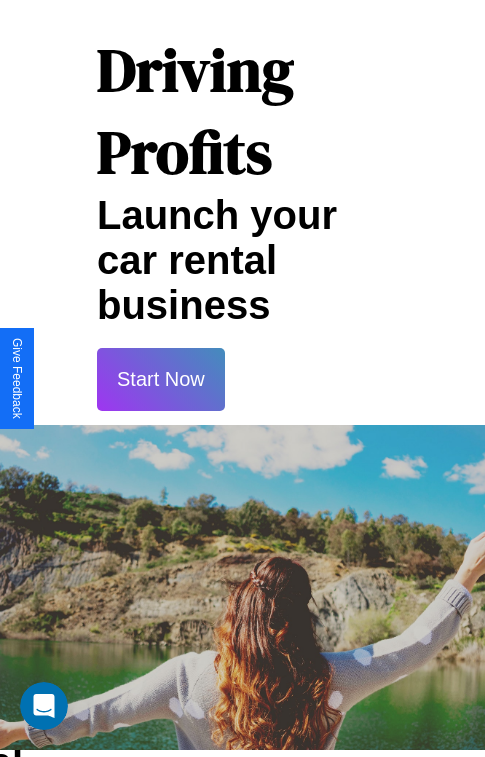 scroll, scrollTop: 0, scrollLeft: 0, axis: both 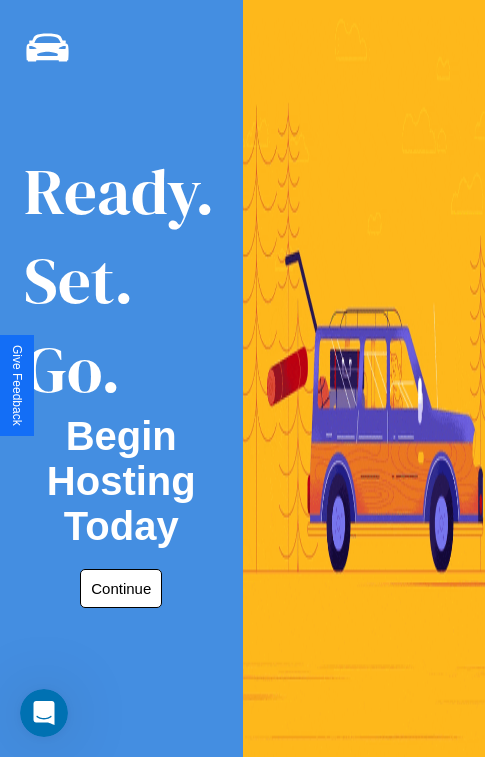 click on "Continue" at bounding box center [121, 588] 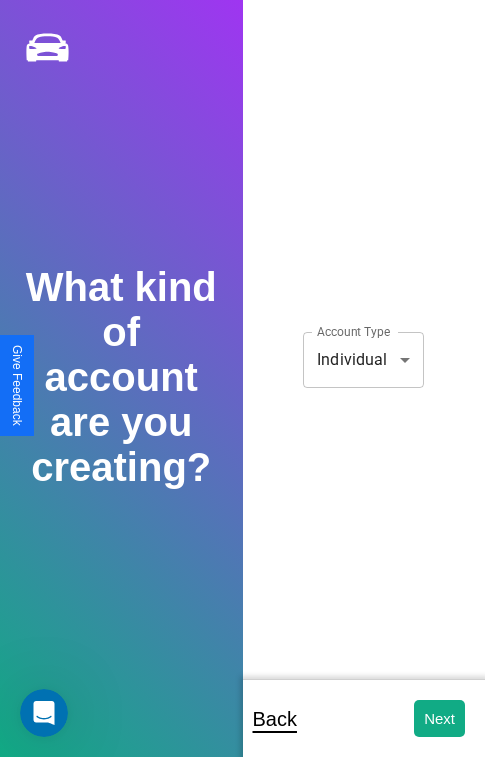 click on "**********" at bounding box center [242, 392] 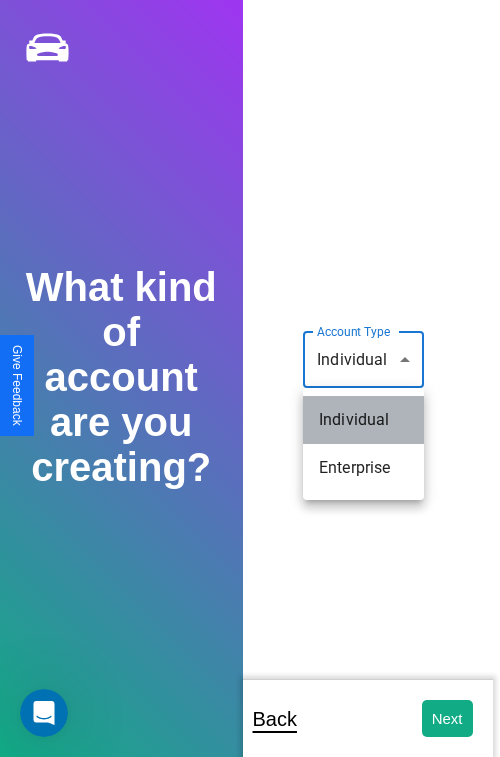 click on "Individual" at bounding box center (363, 420) 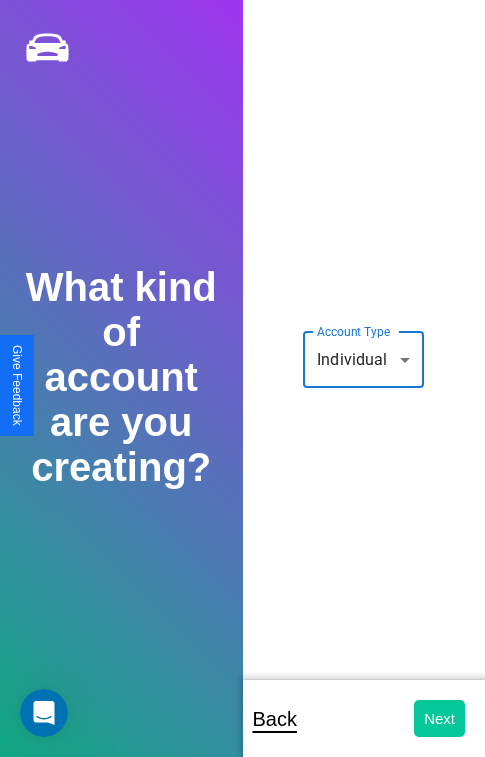 click on "Next" at bounding box center [439, 718] 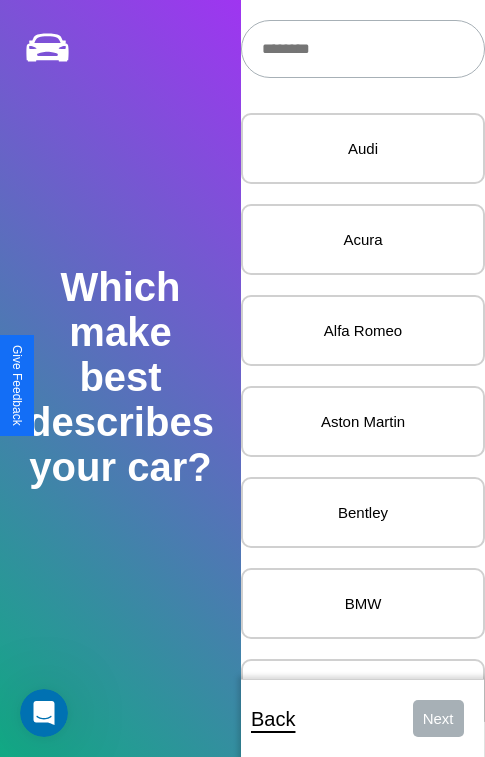scroll, scrollTop: 27, scrollLeft: 0, axis: vertical 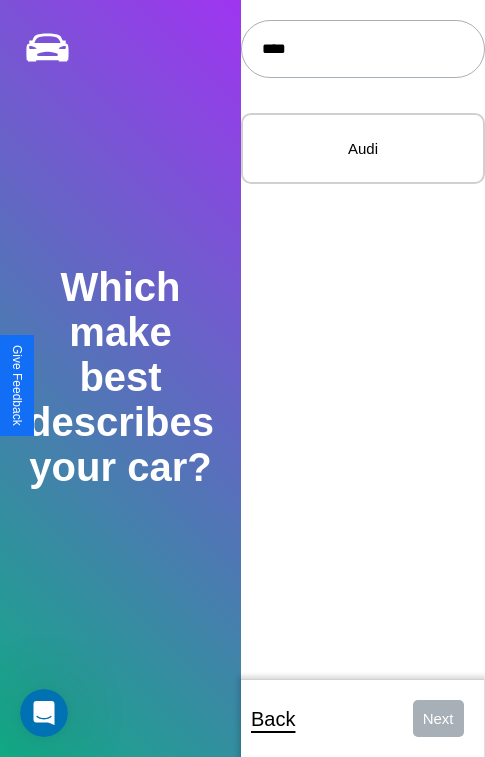 type on "****" 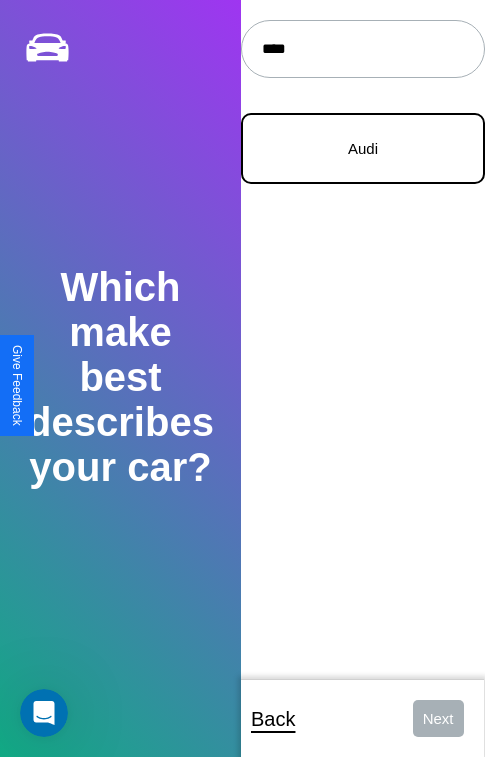 click on "Audi" at bounding box center (363, 148) 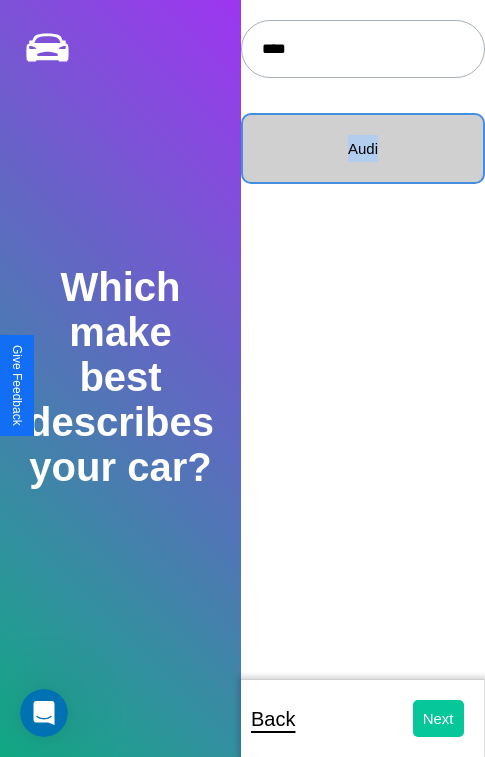 click on "Next" at bounding box center [438, 718] 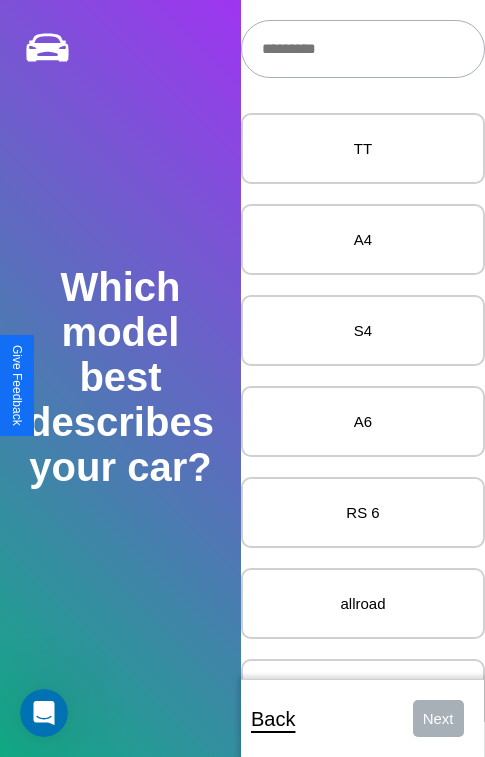 scroll, scrollTop: 27, scrollLeft: 0, axis: vertical 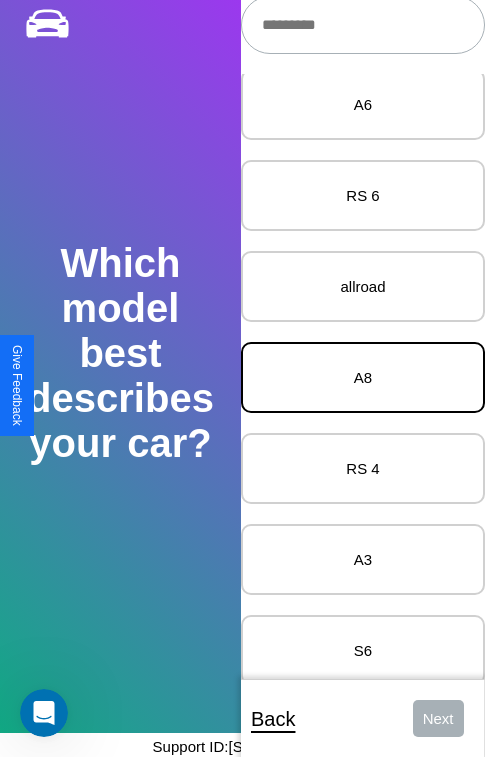 click on "A8" at bounding box center [363, 377] 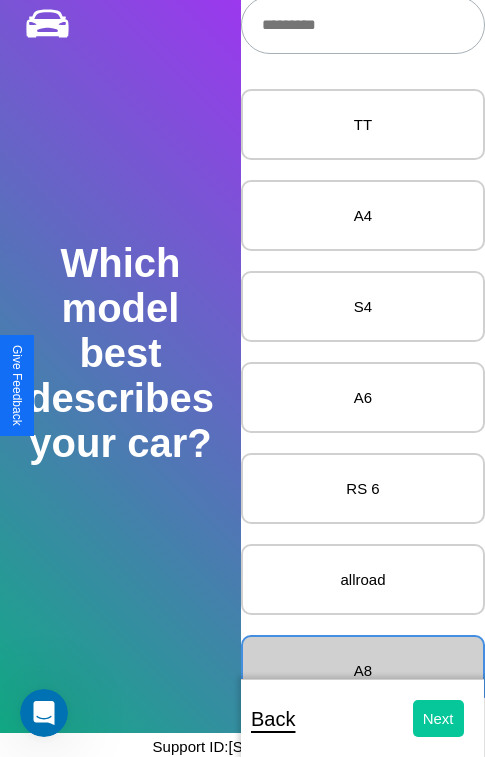 click on "Next" at bounding box center [438, 718] 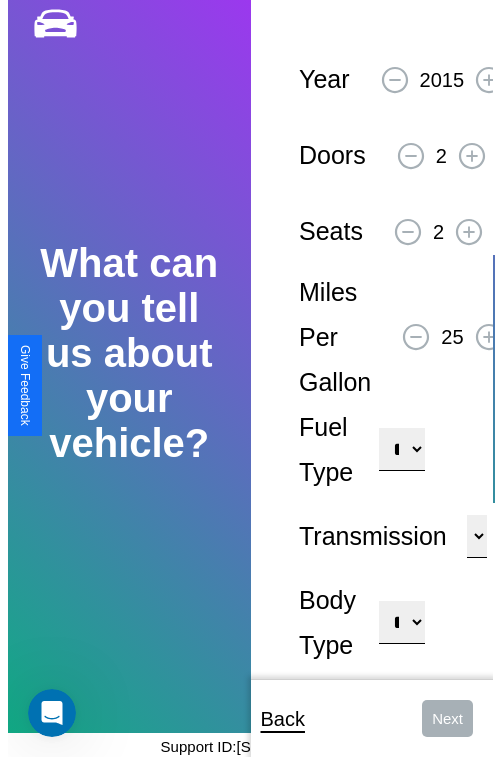 scroll, scrollTop: 0, scrollLeft: 0, axis: both 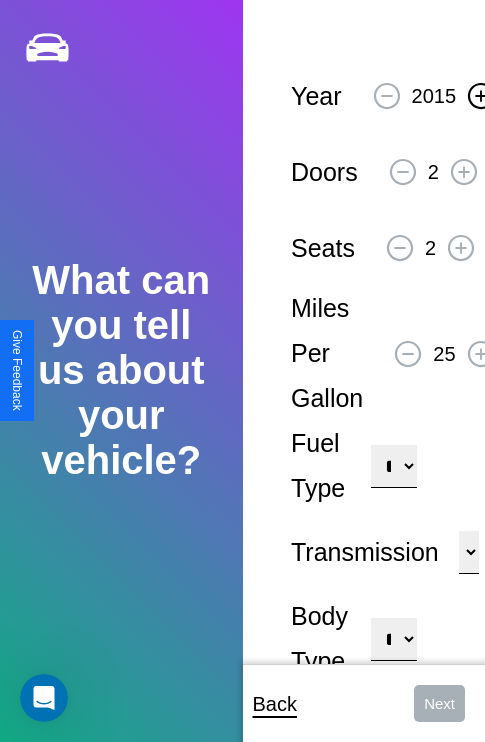 click 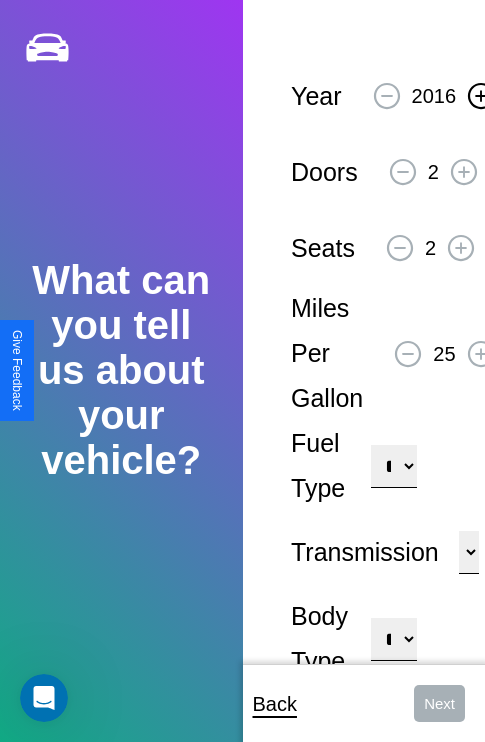 click 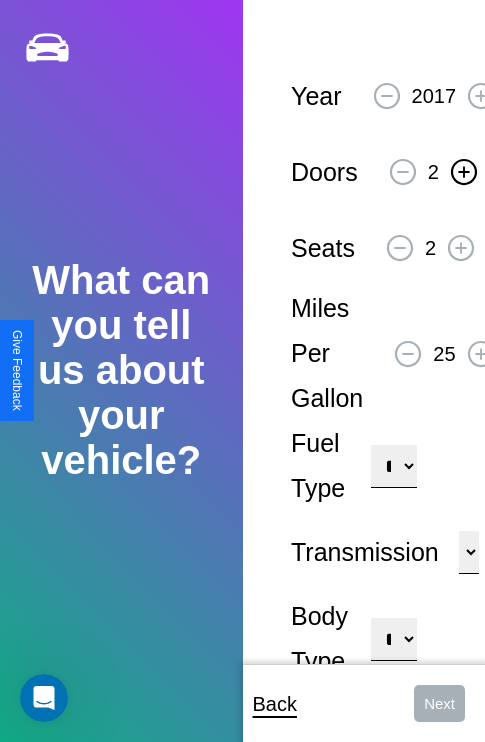 click 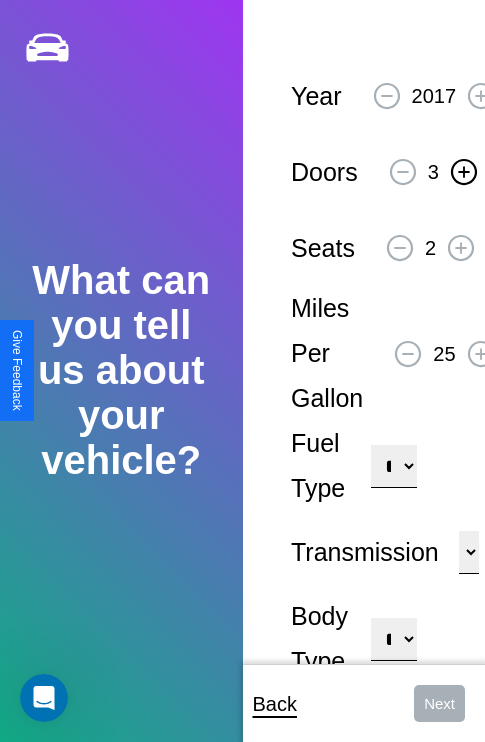 click 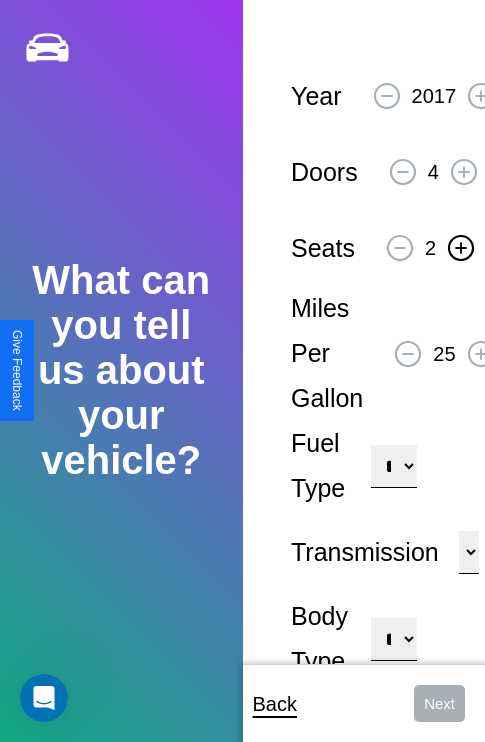 click 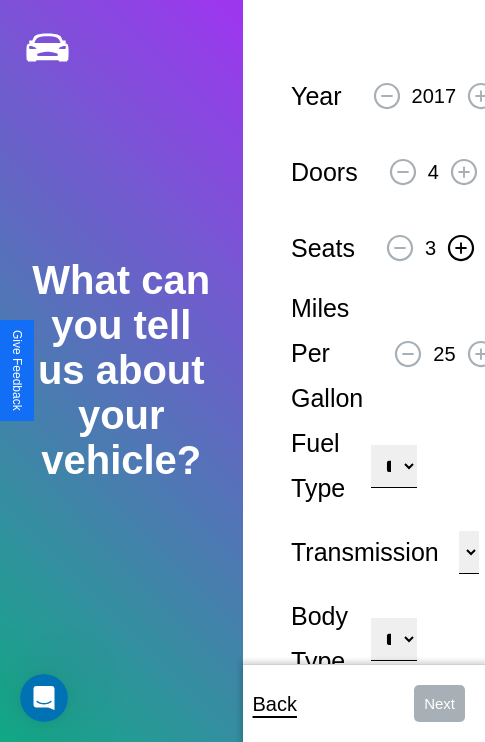 click 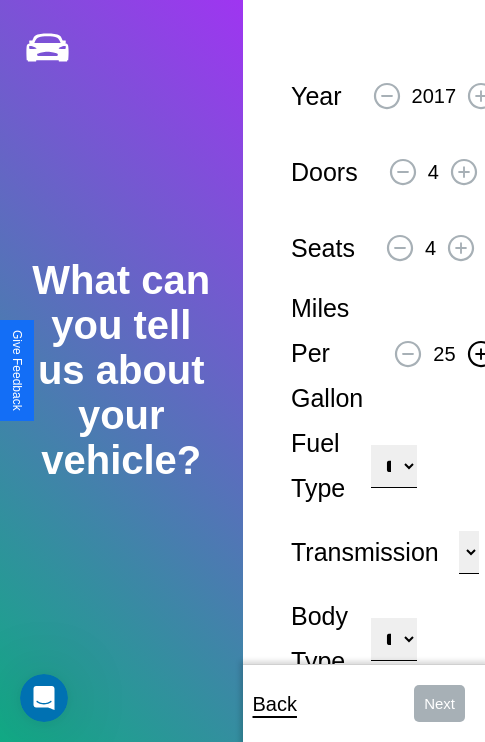 click 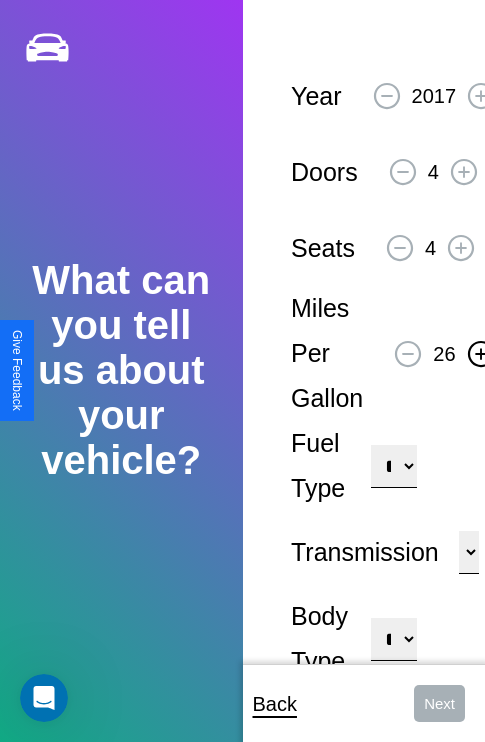click 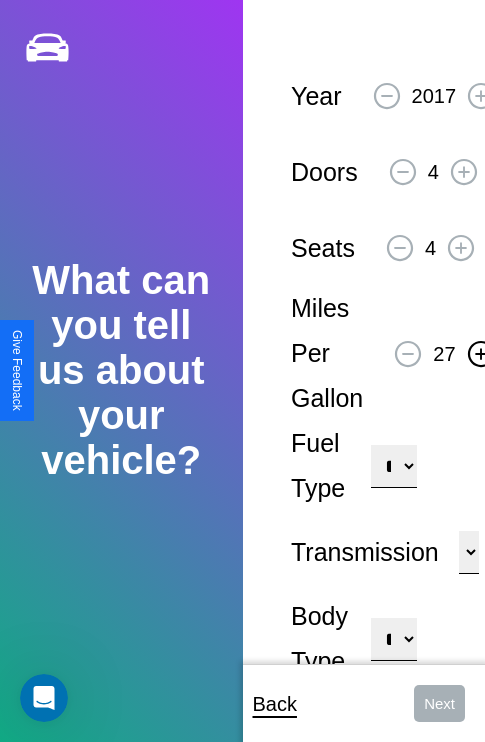 click 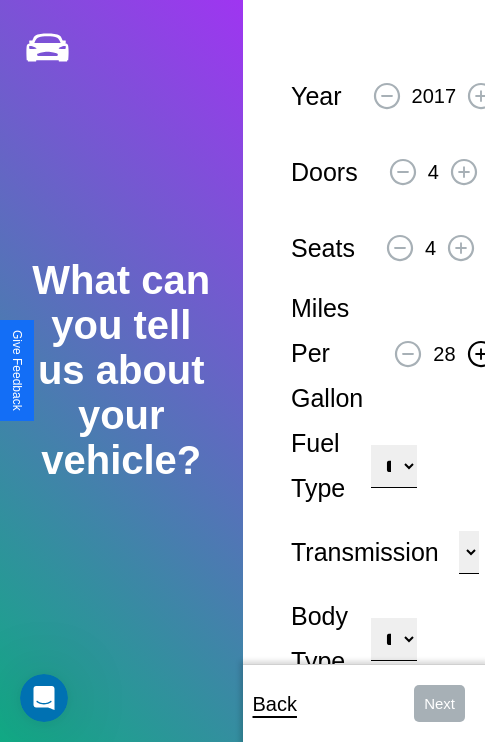 click 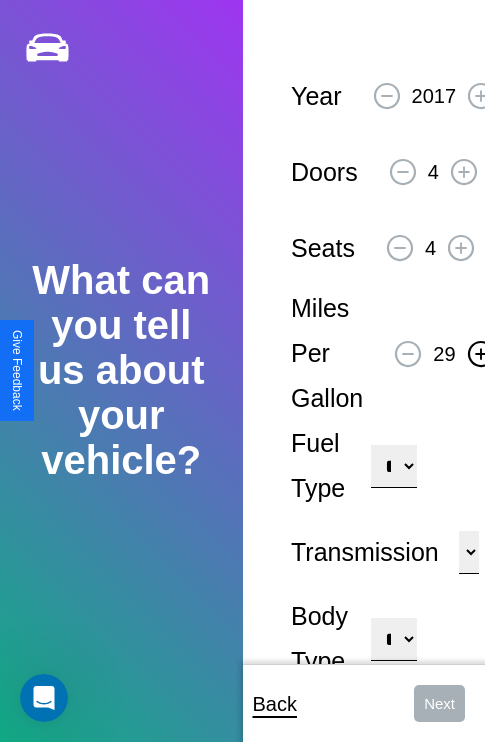 click 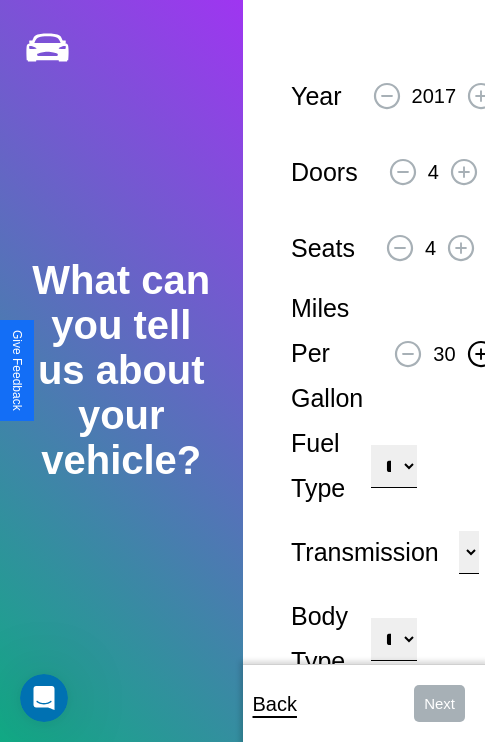 click 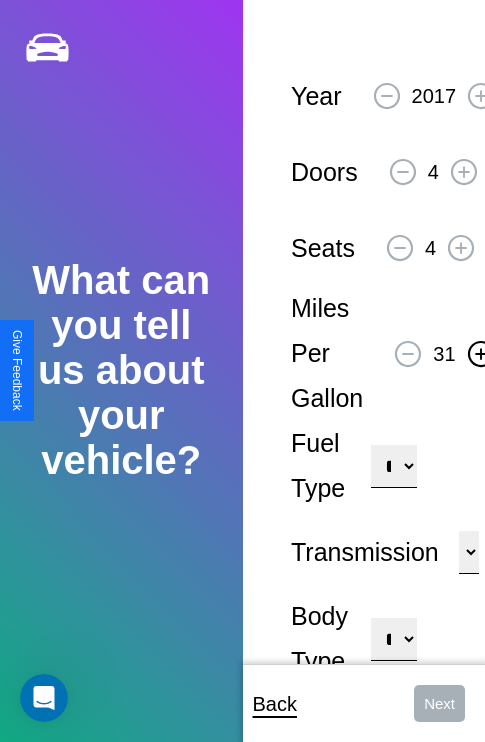 click 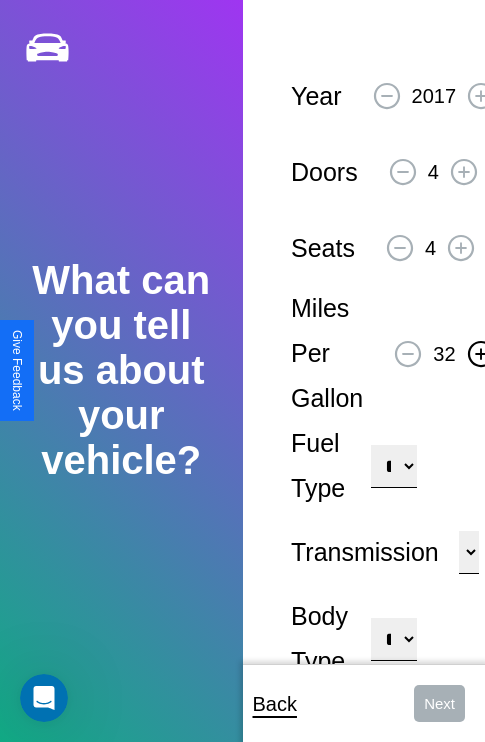 click 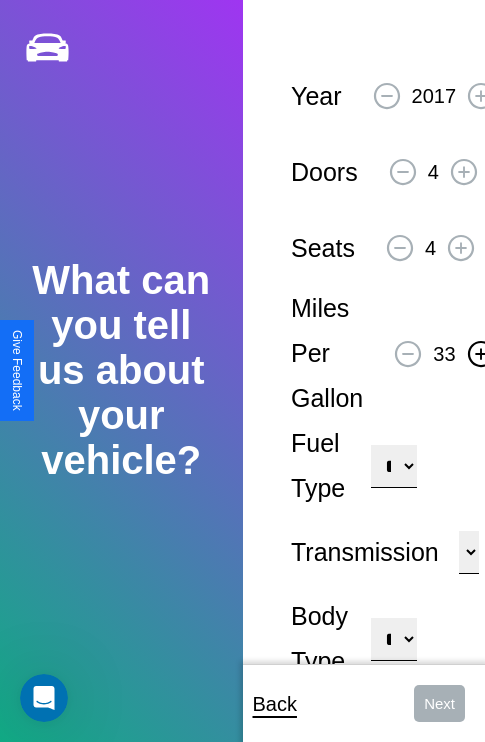 click 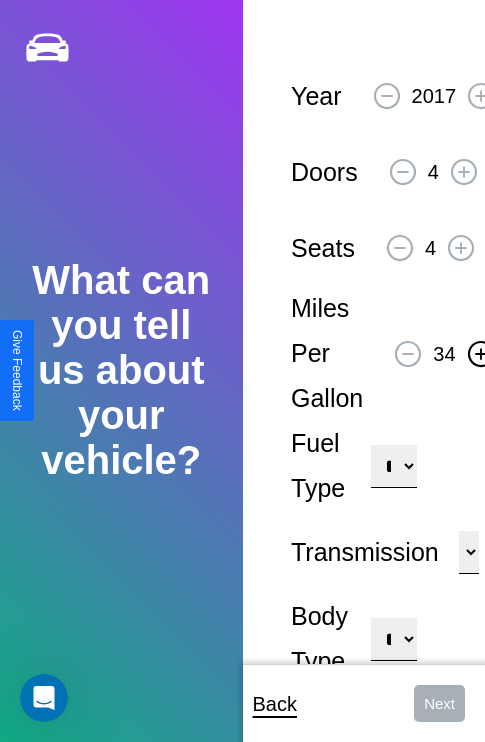 click on "**********" at bounding box center (393, 466) 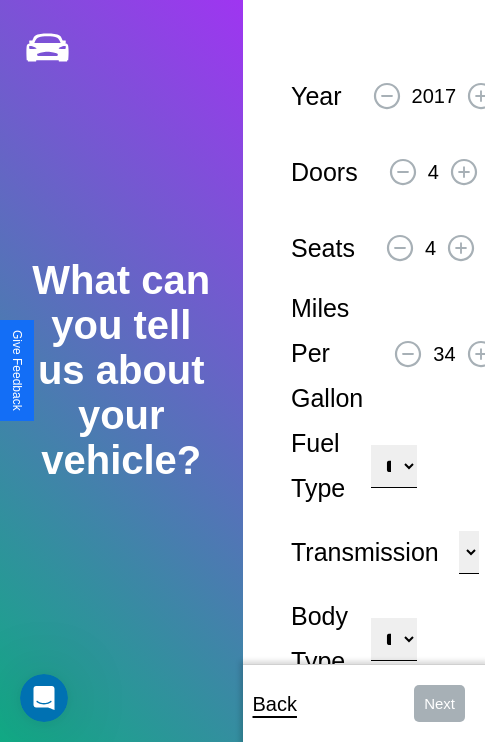 select on "**********" 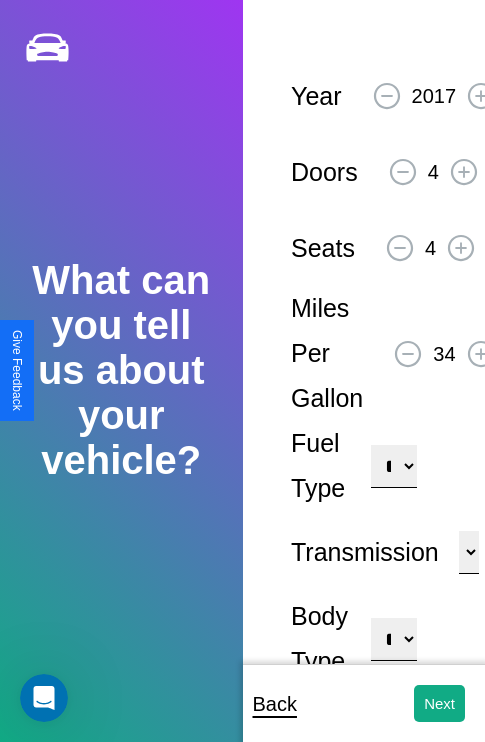 click on "**********" at bounding box center (393, 639) 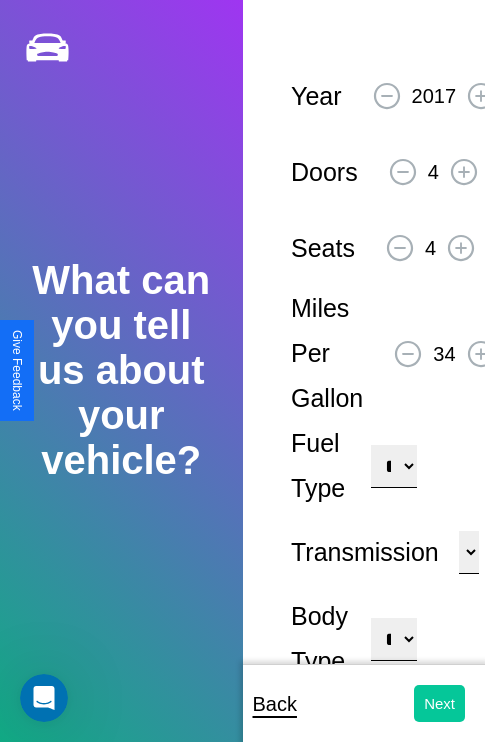 click on "Next" at bounding box center [439, 703] 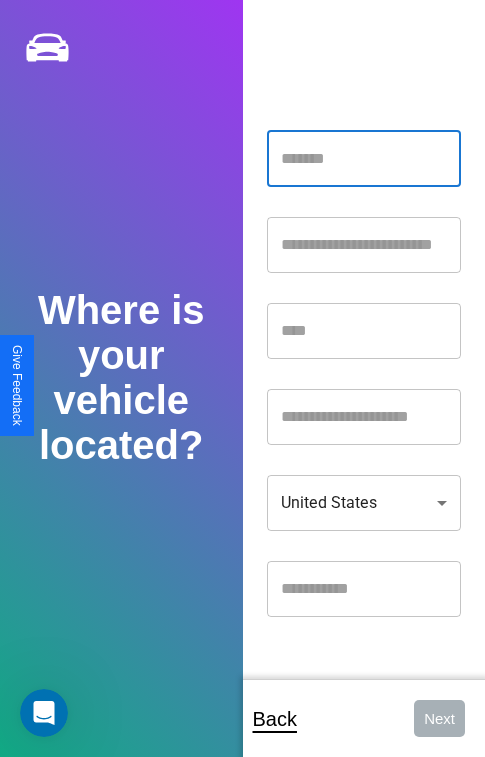 click at bounding box center (364, 159) 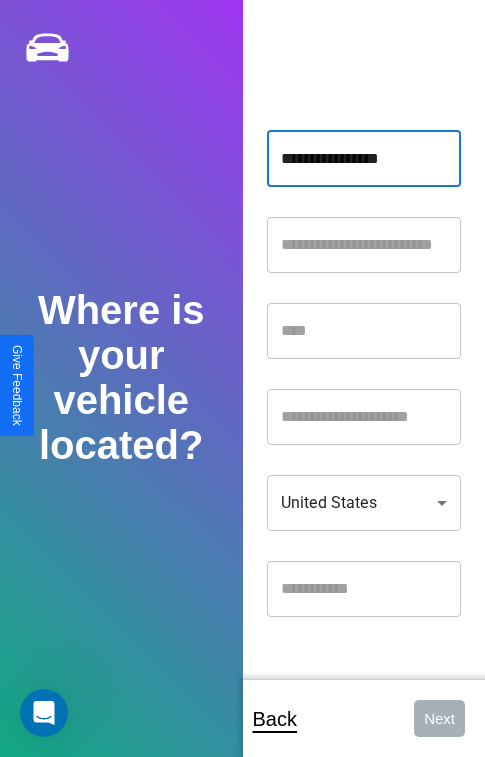 type on "**********" 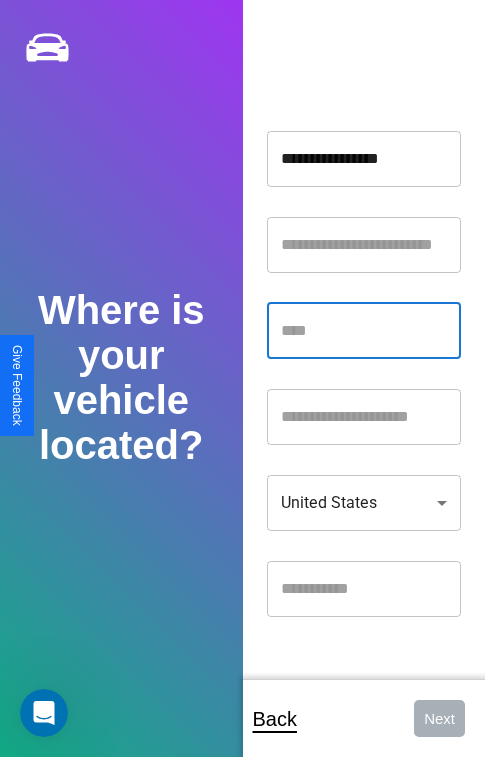 click at bounding box center [364, 331] 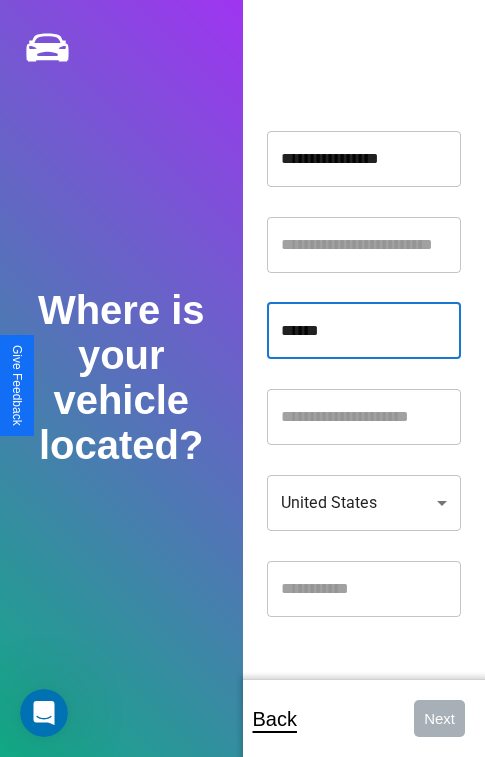 type on "******" 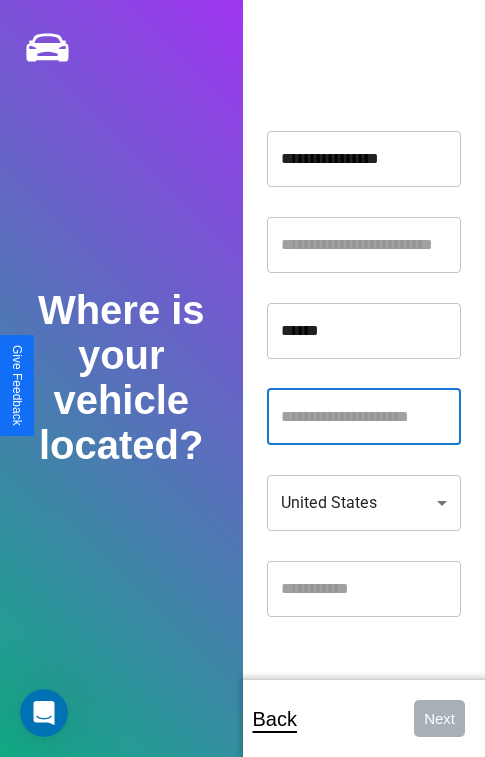 click at bounding box center (364, 417) 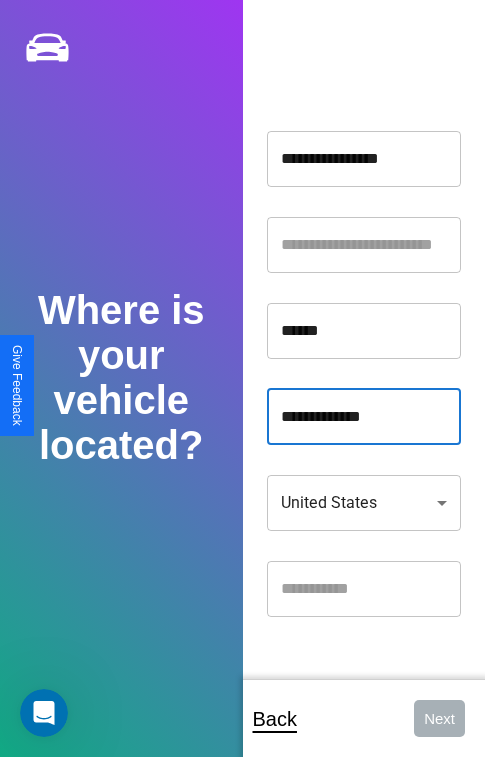 type on "**********" 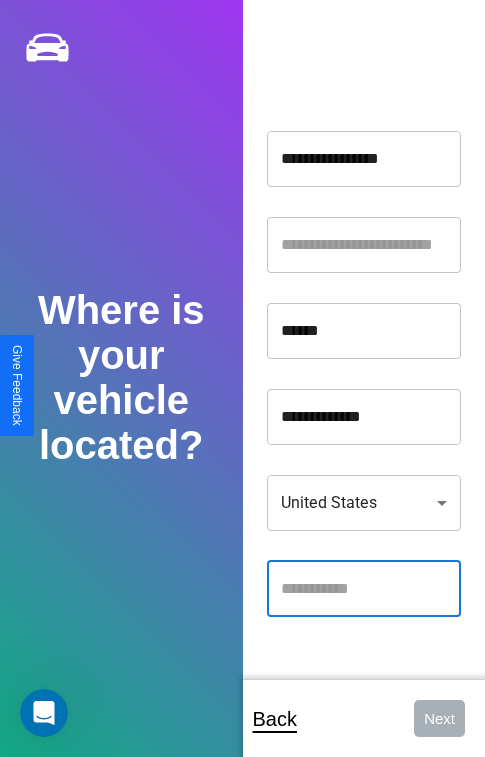 click at bounding box center (364, 589) 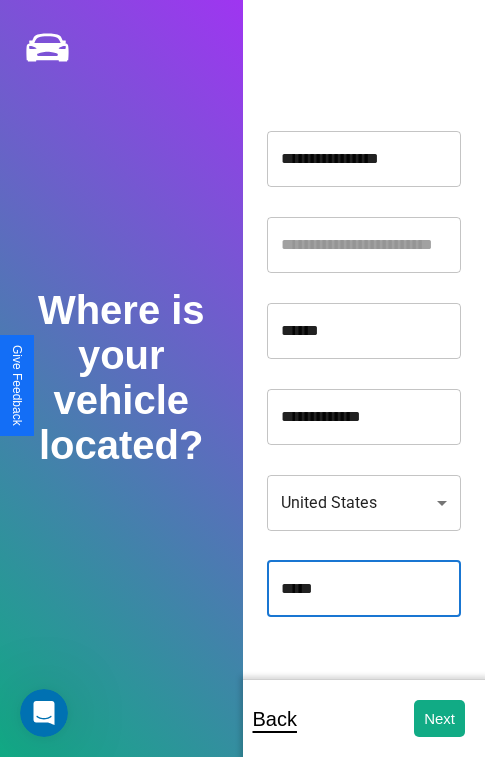 type on "*****" 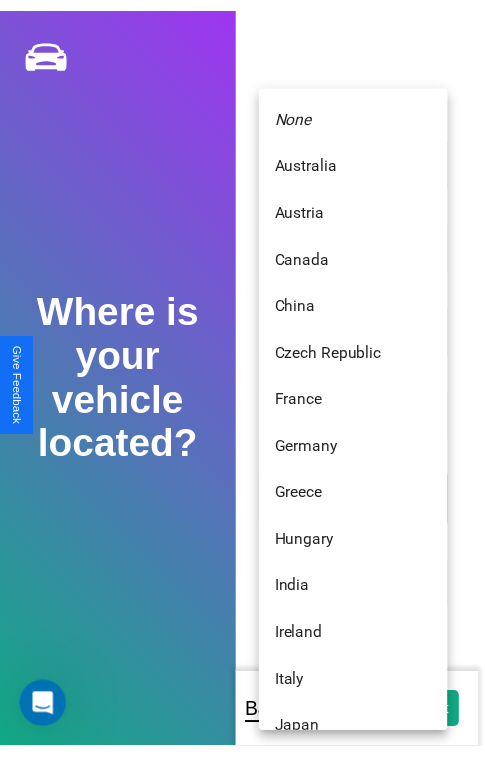 scroll, scrollTop: 459, scrollLeft: 0, axis: vertical 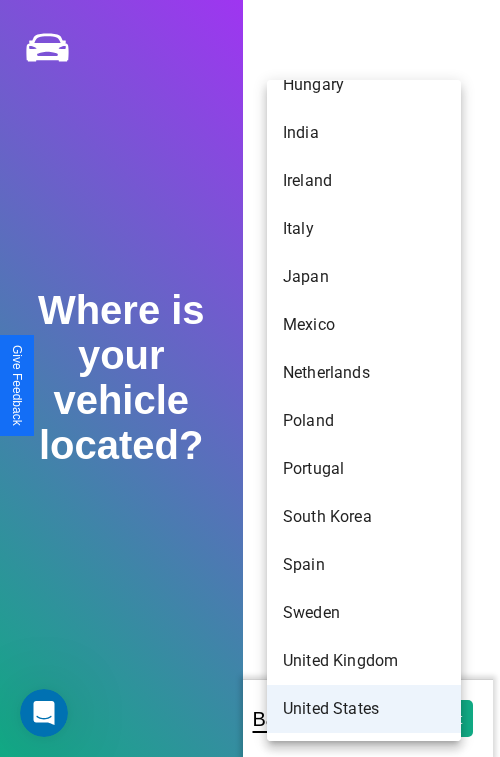 click on "United States" at bounding box center (364, 709) 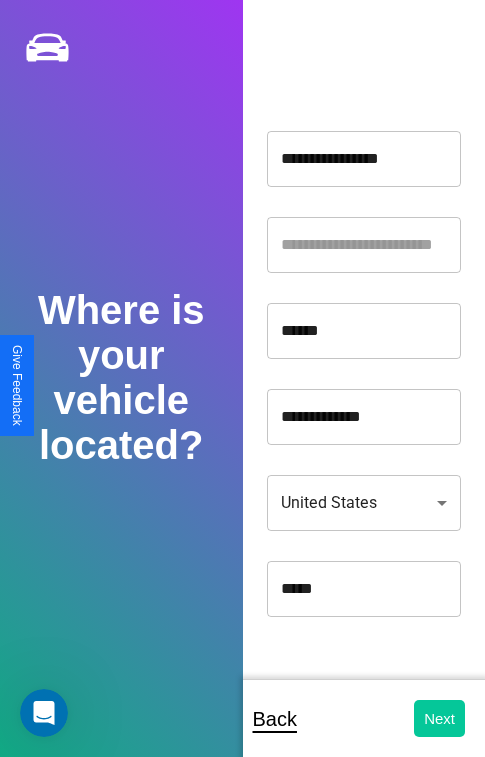 click on "Next" at bounding box center (439, 718) 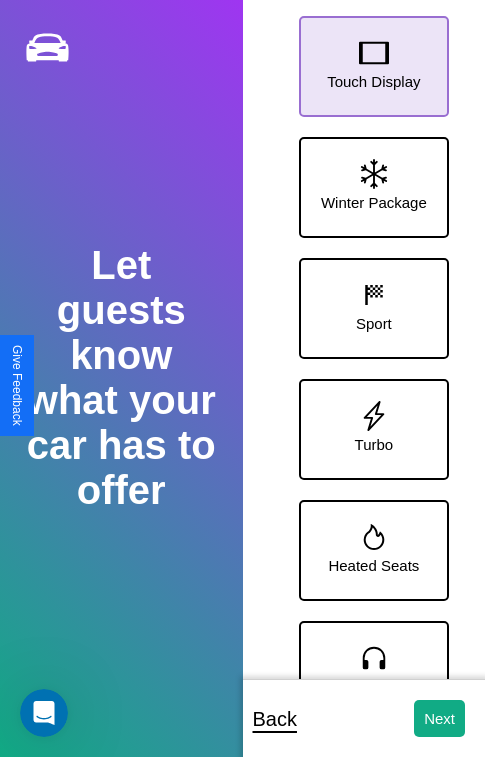 click 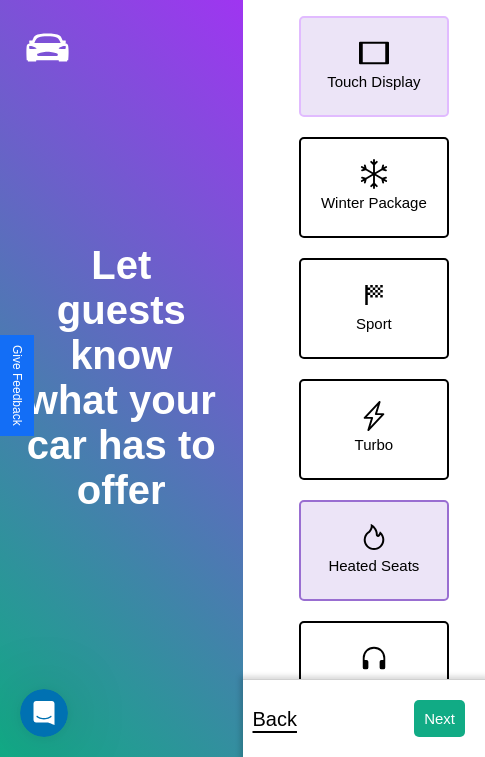 click 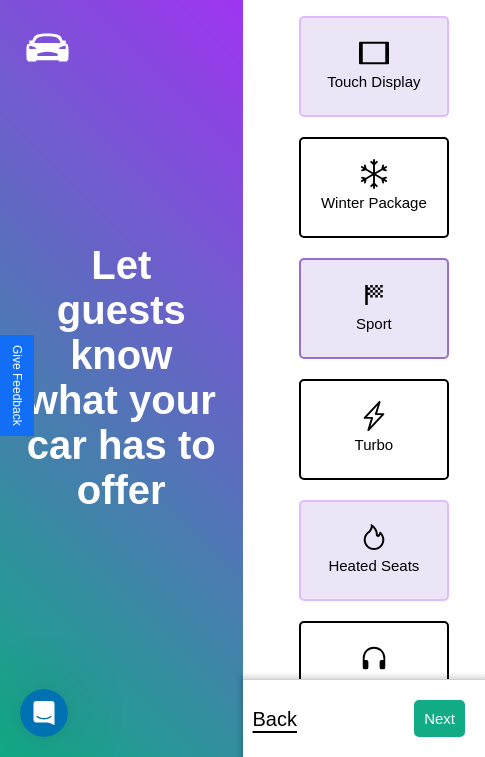 click 